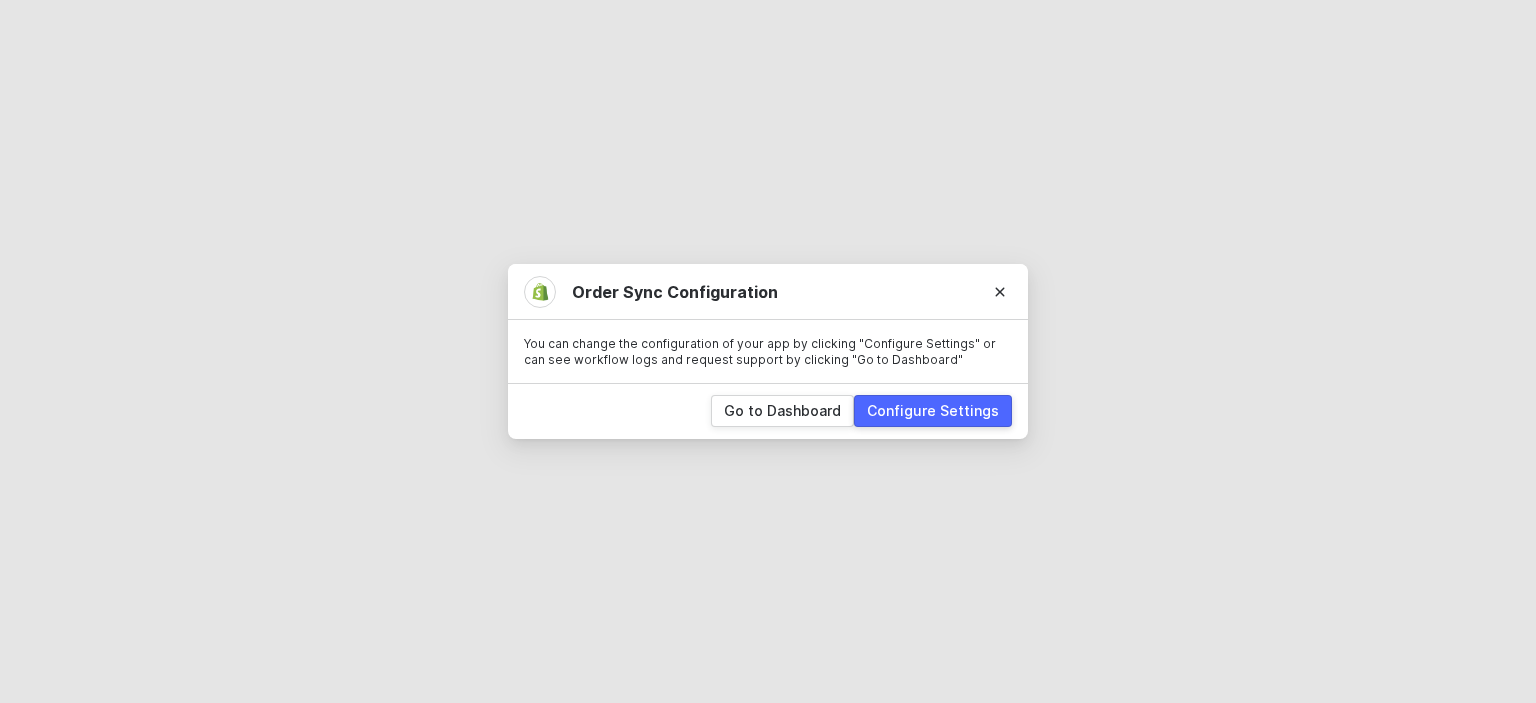 scroll, scrollTop: 0, scrollLeft: 0, axis: both 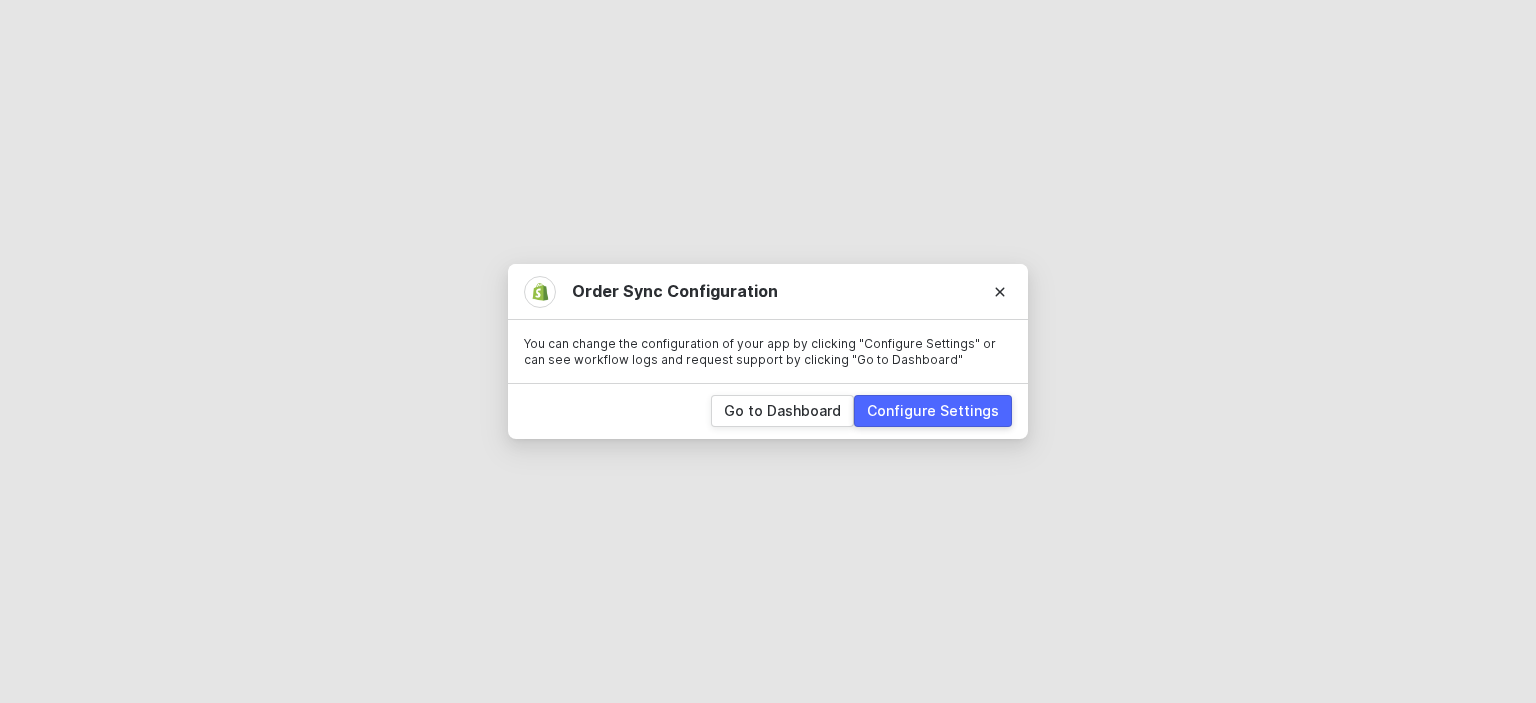 click on "Configure Settings" at bounding box center [933, 411] 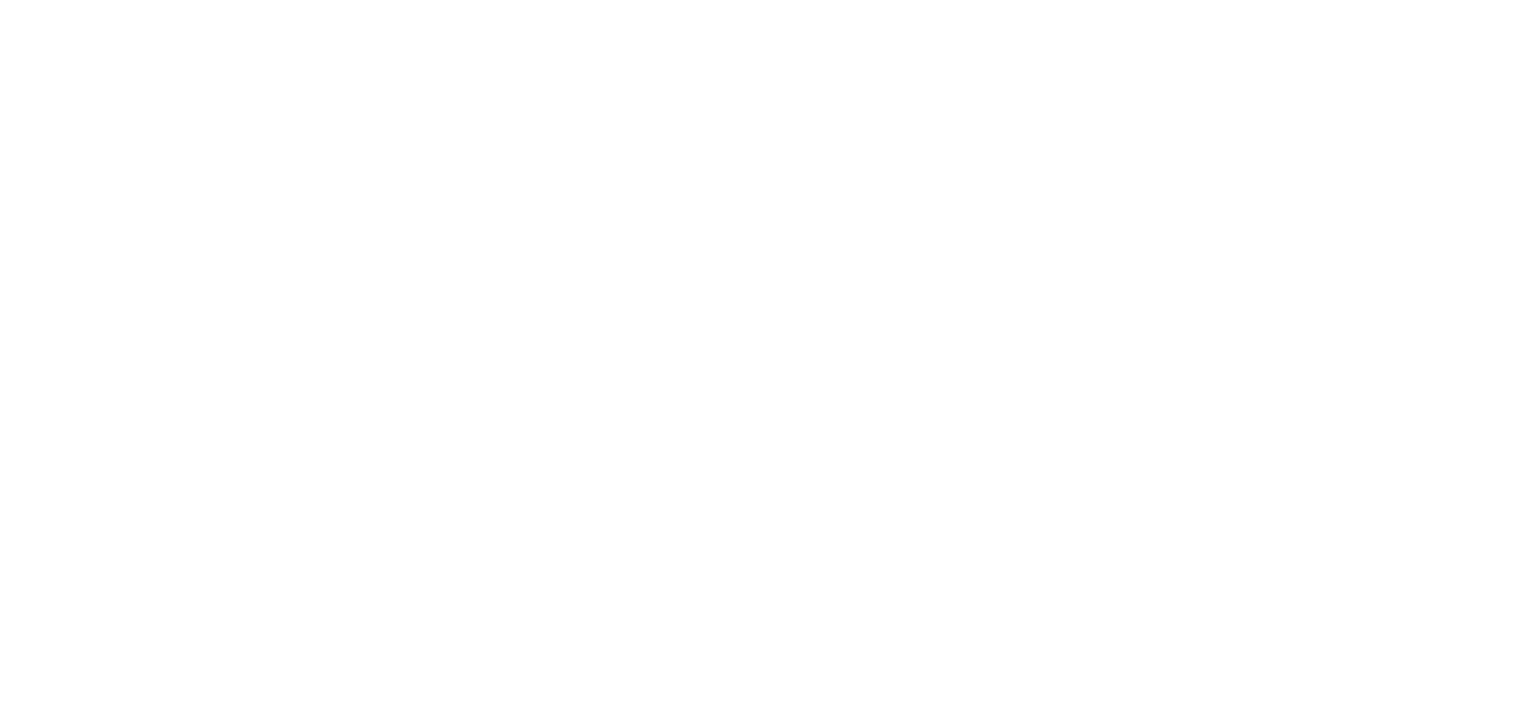 scroll, scrollTop: 0, scrollLeft: 0, axis: both 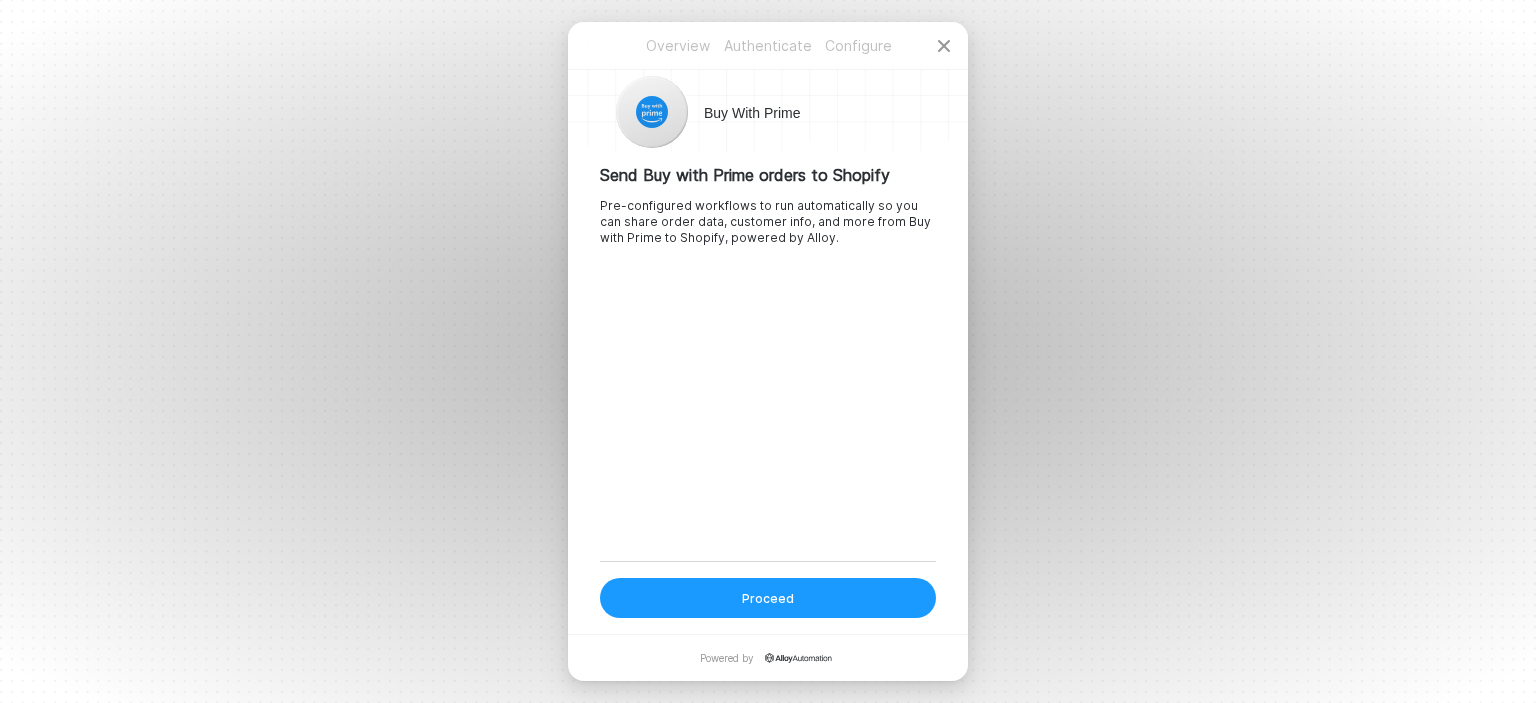 click on "Proceed" at bounding box center (768, 598) 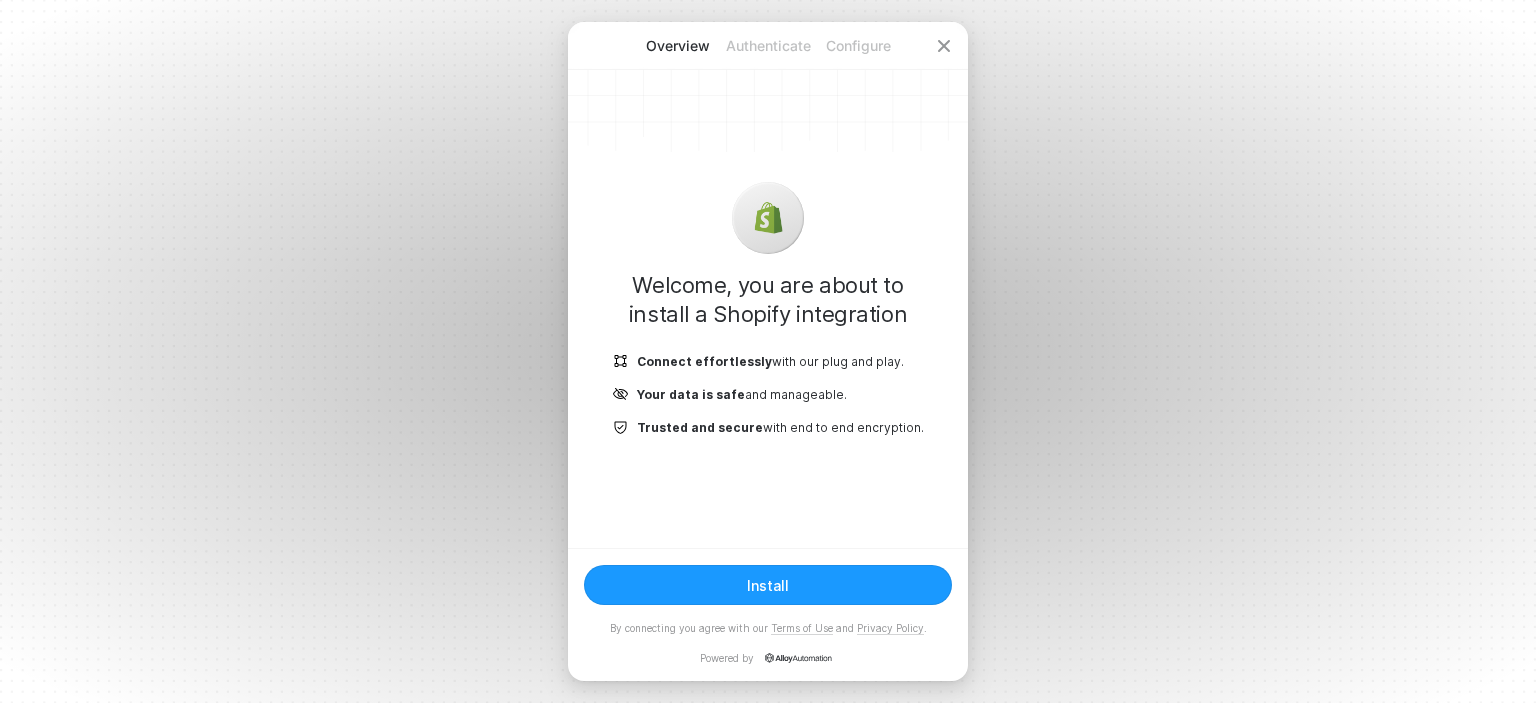 click on "Install" at bounding box center [768, 585] 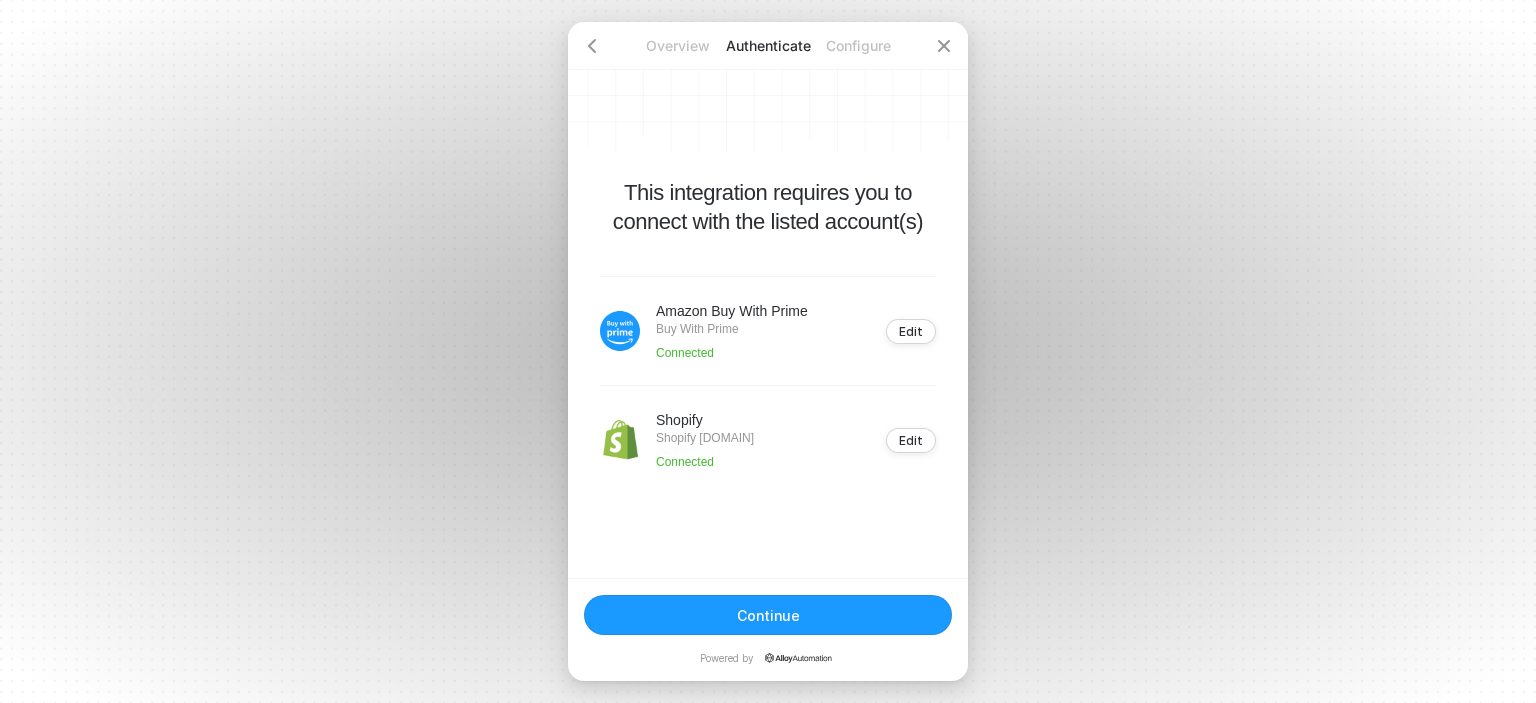 click on "Continue" at bounding box center [768, 615] 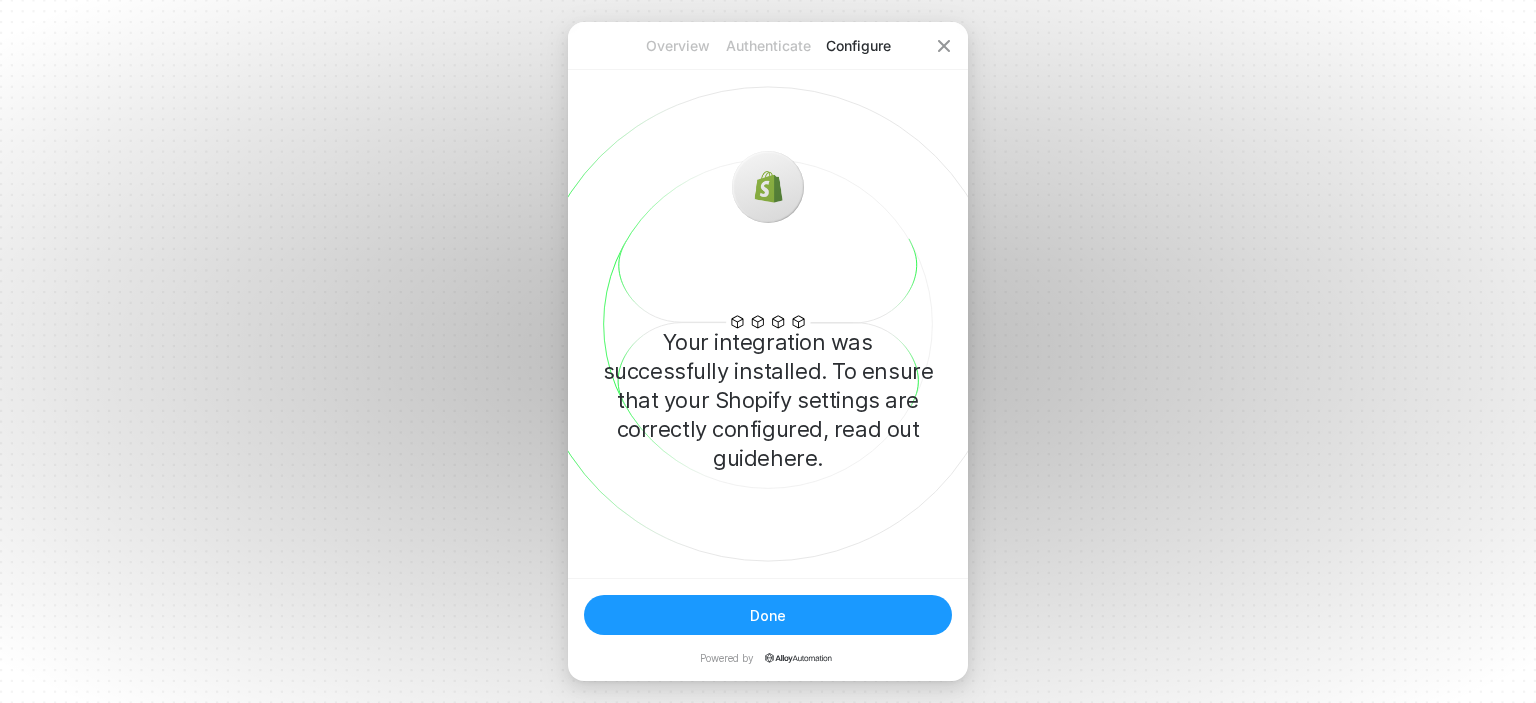 click on "Done" at bounding box center [768, 615] 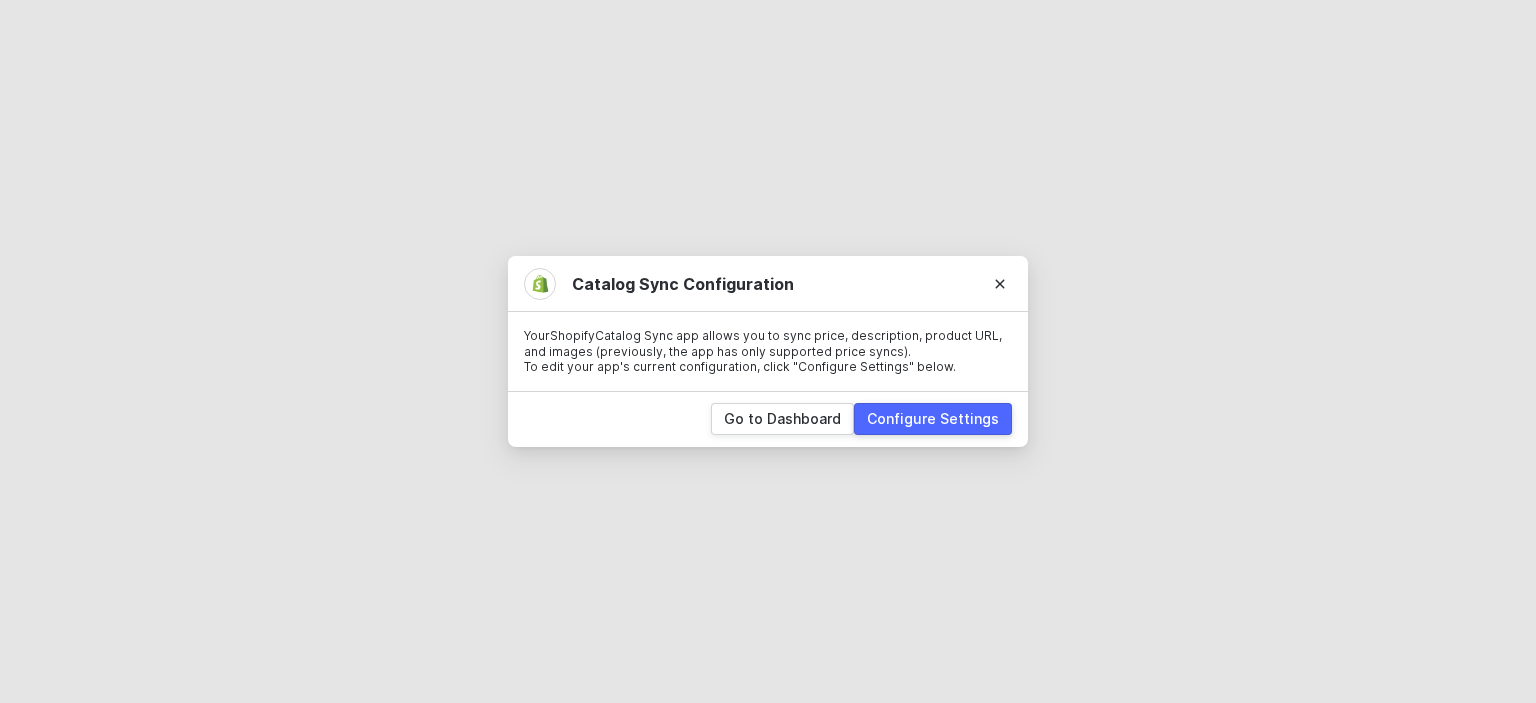 scroll, scrollTop: 0, scrollLeft: 0, axis: both 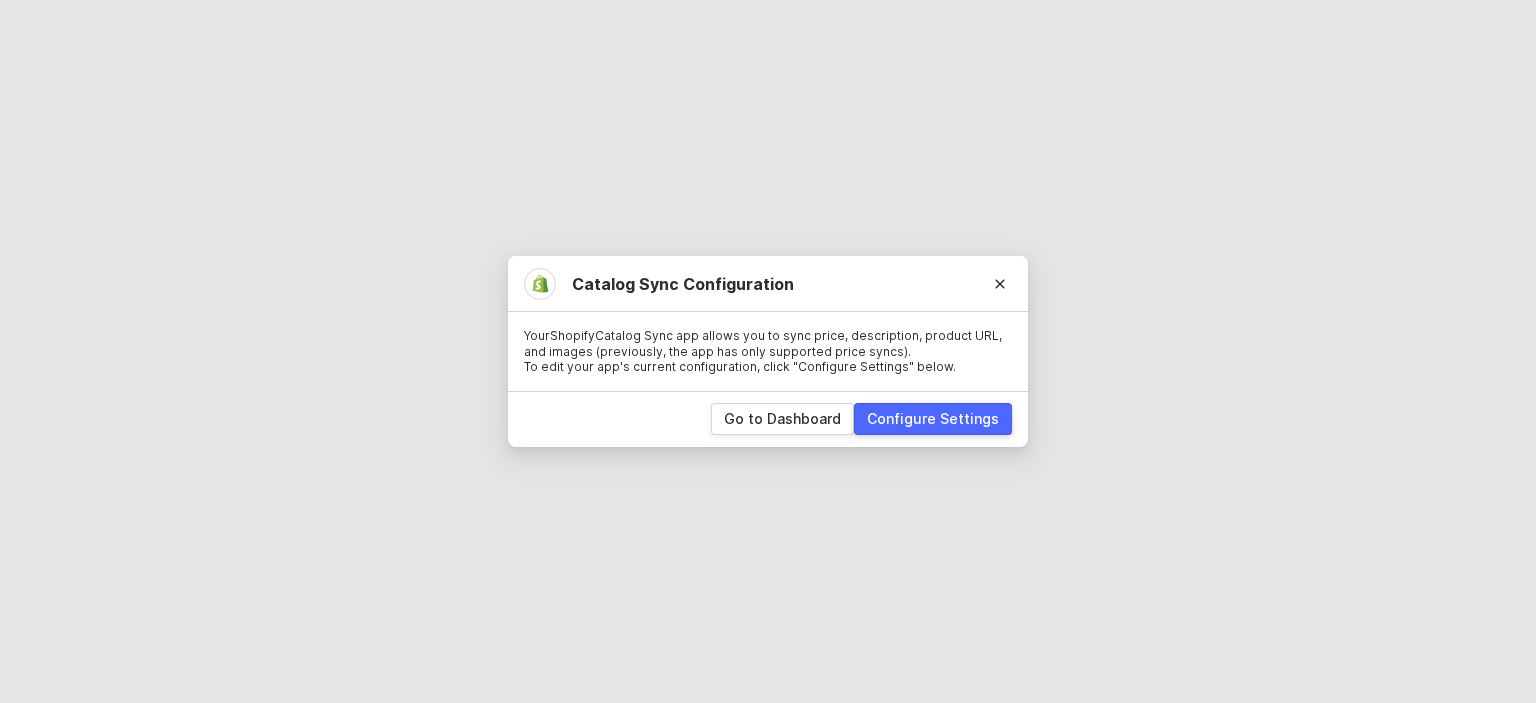 click on "Configure Settings" at bounding box center (933, 419) 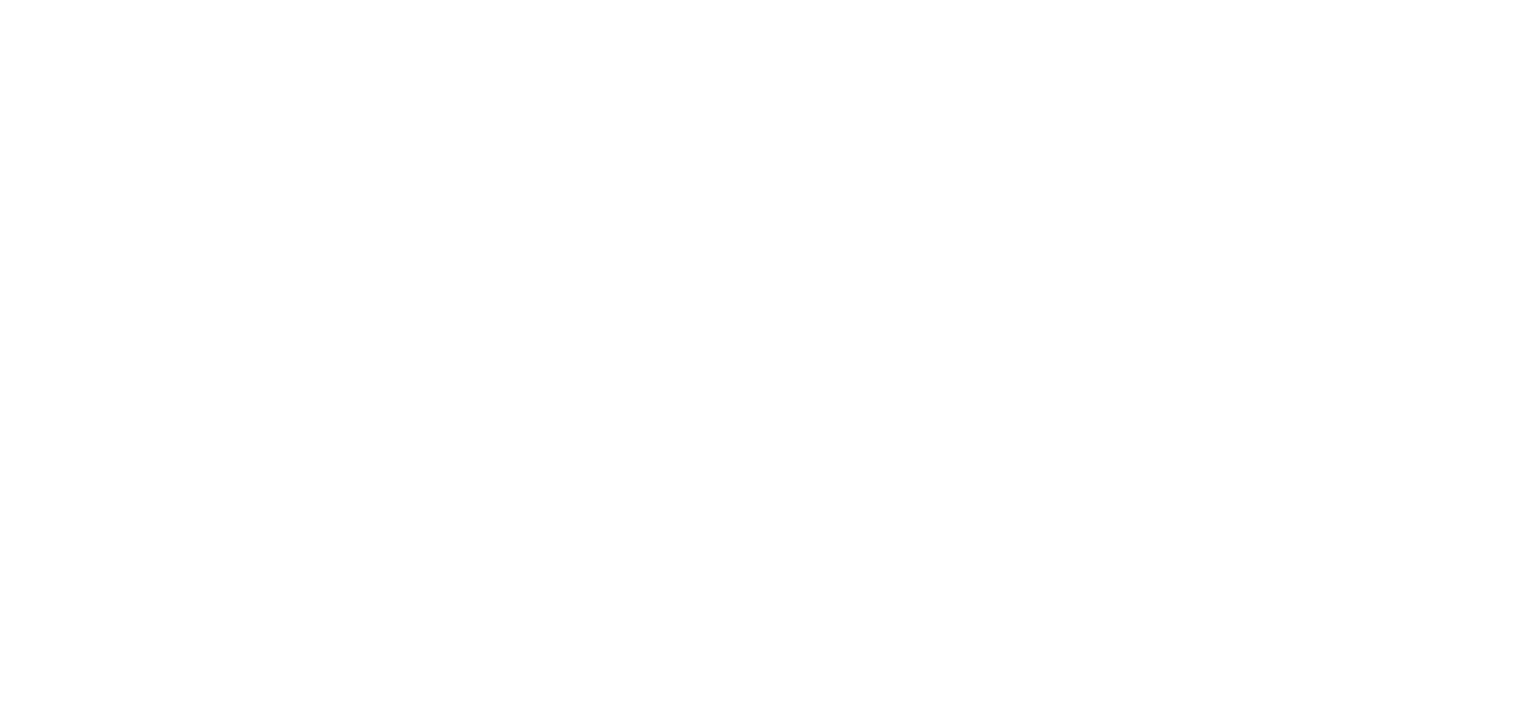 scroll, scrollTop: 0, scrollLeft: 0, axis: both 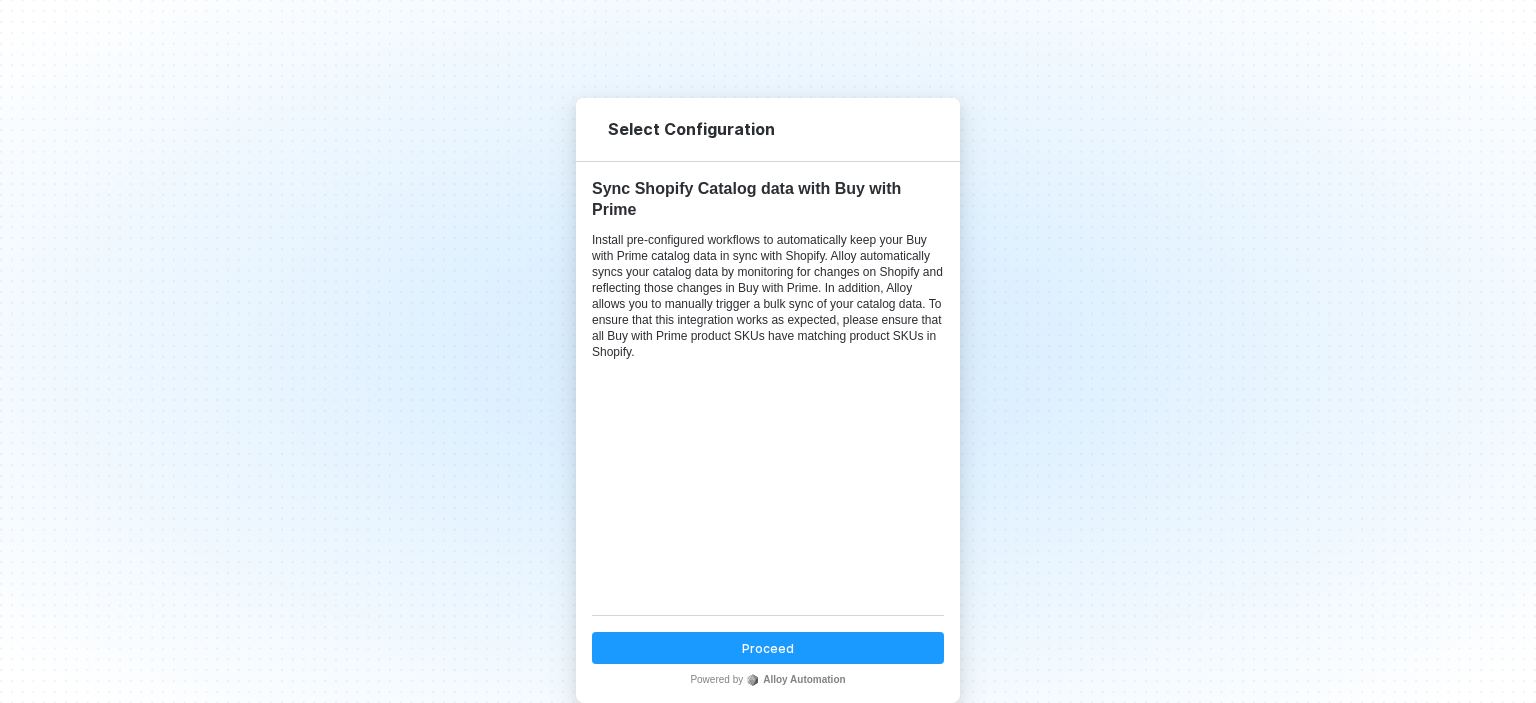 click on "Proceed" at bounding box center (768, 648) 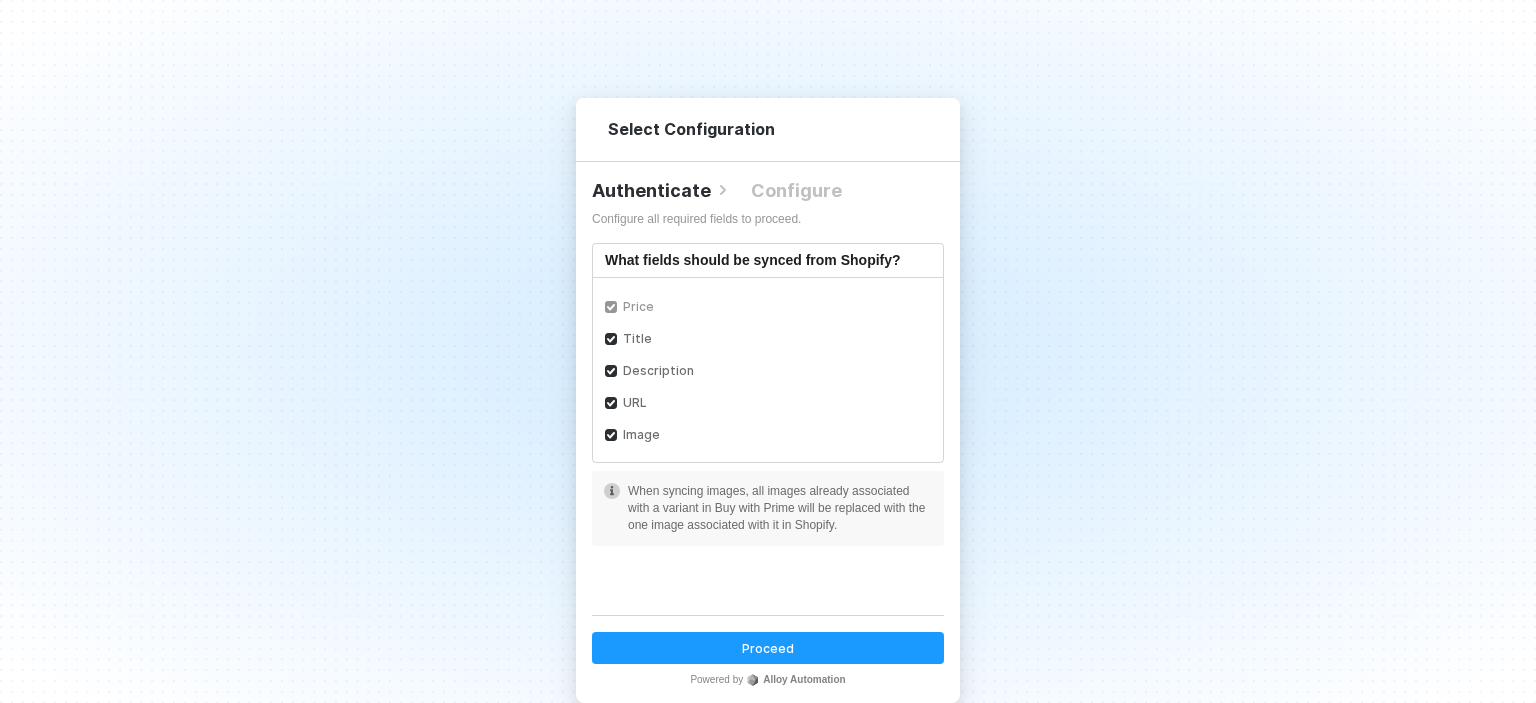 click on "Proceed" at bounding box center [768, 648] 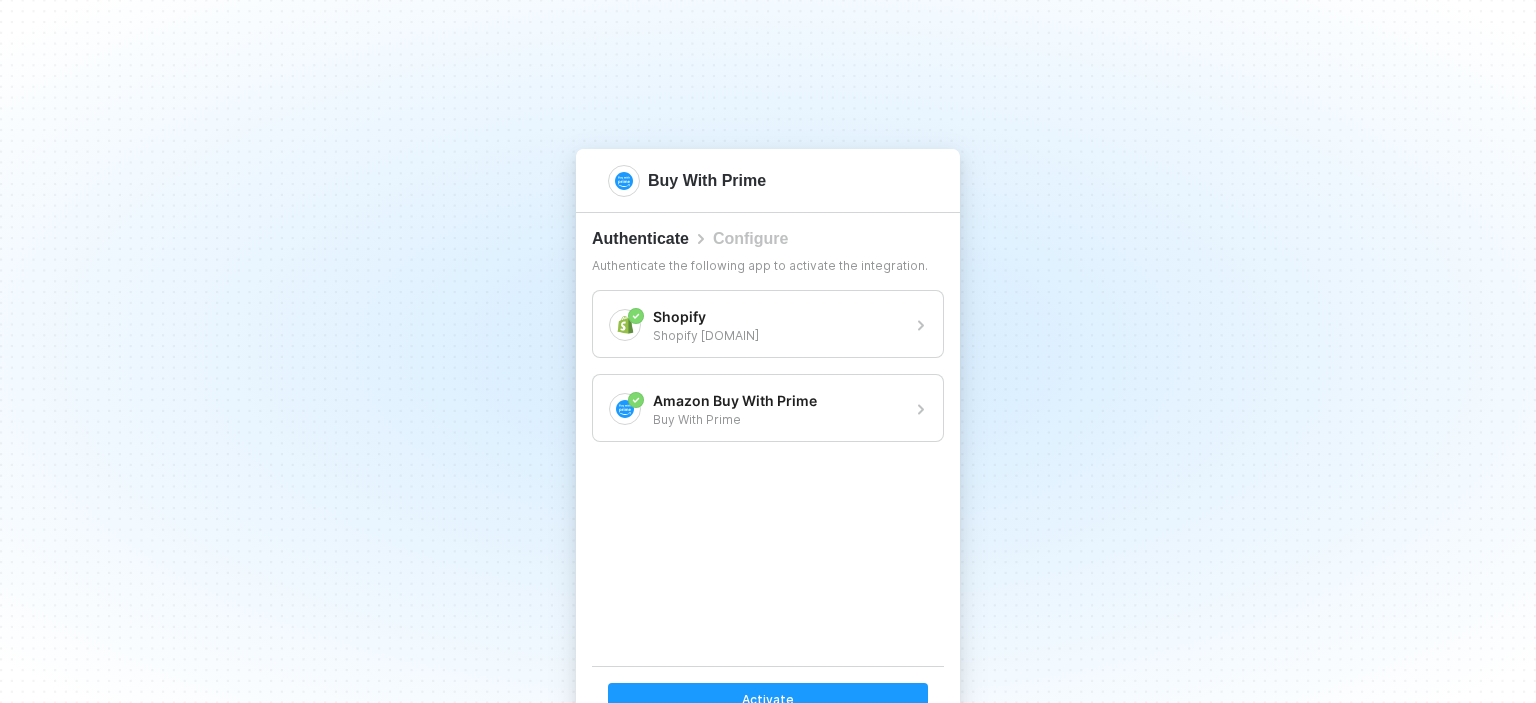 scroll, scrollTop: 51, scrollLeft: 0, axis: vertical 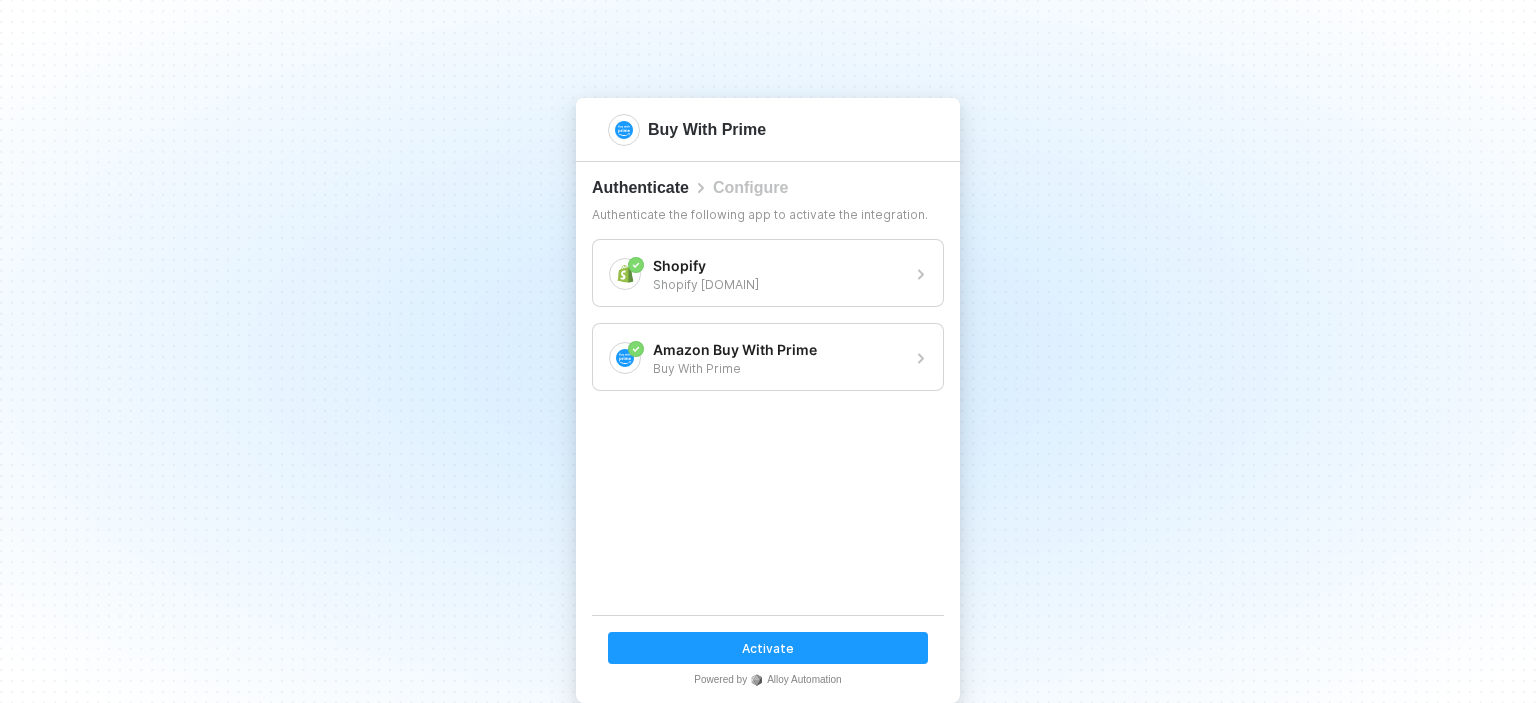 click on "Activate" at bounding box center (768, 648) 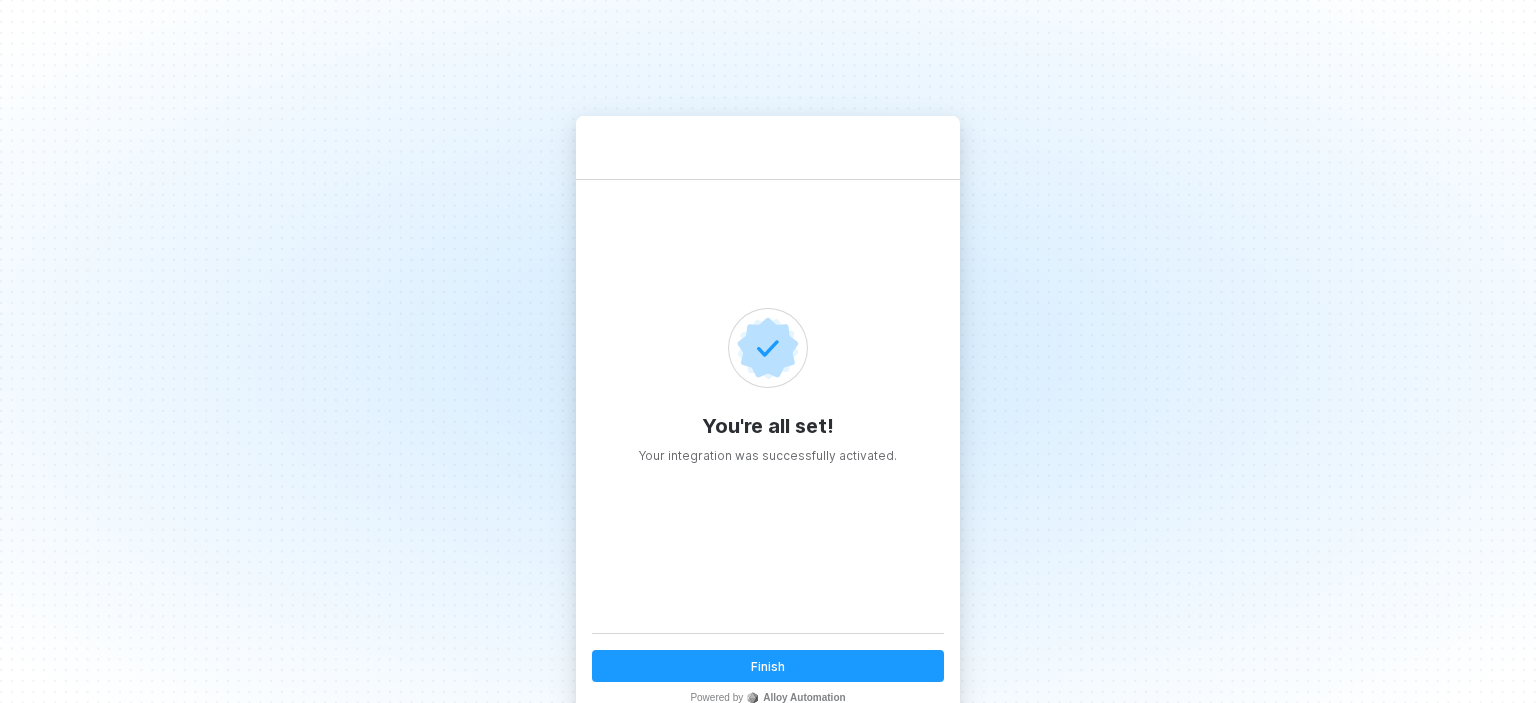 scroll, scrollTop: 51, scrollLeft: 0, axis: vertical 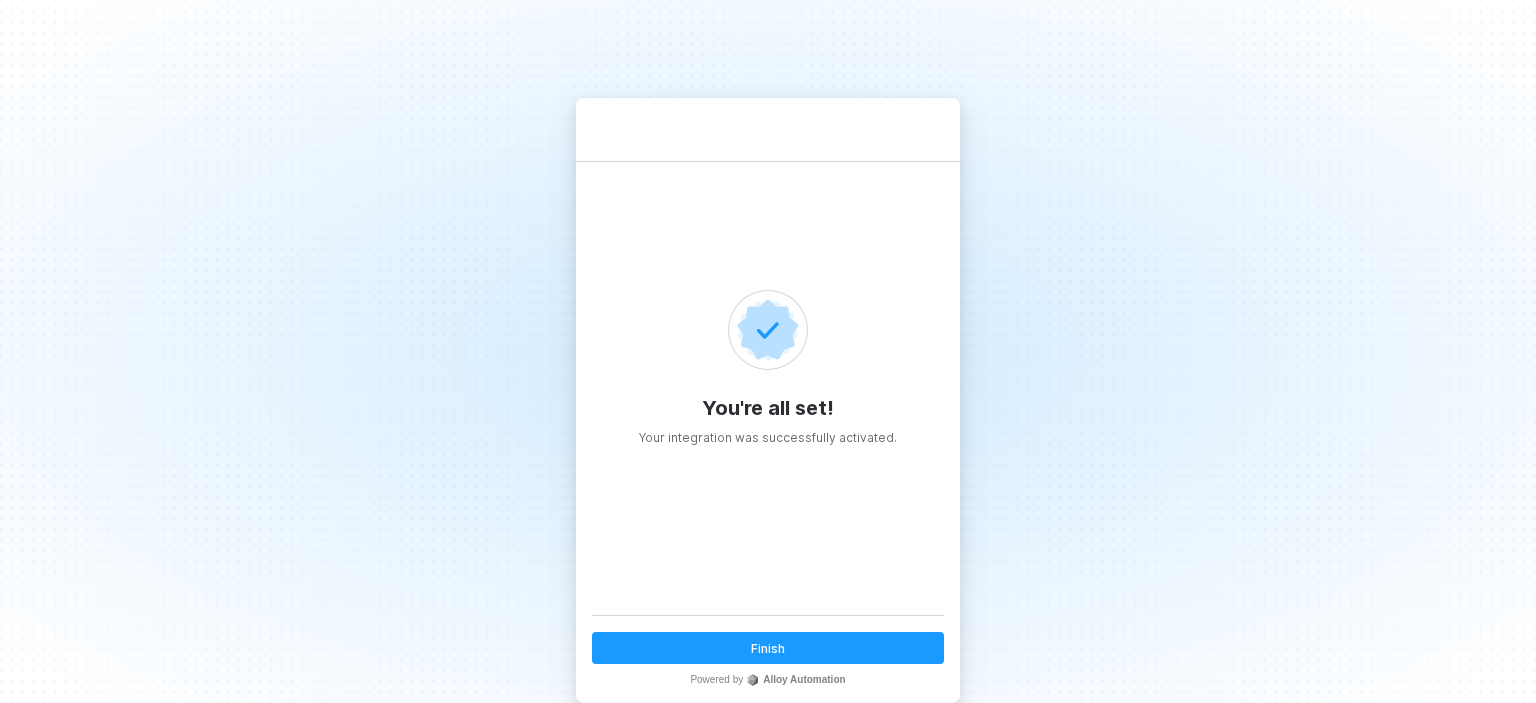 click on "Finish" at bounding box center [768, 648] 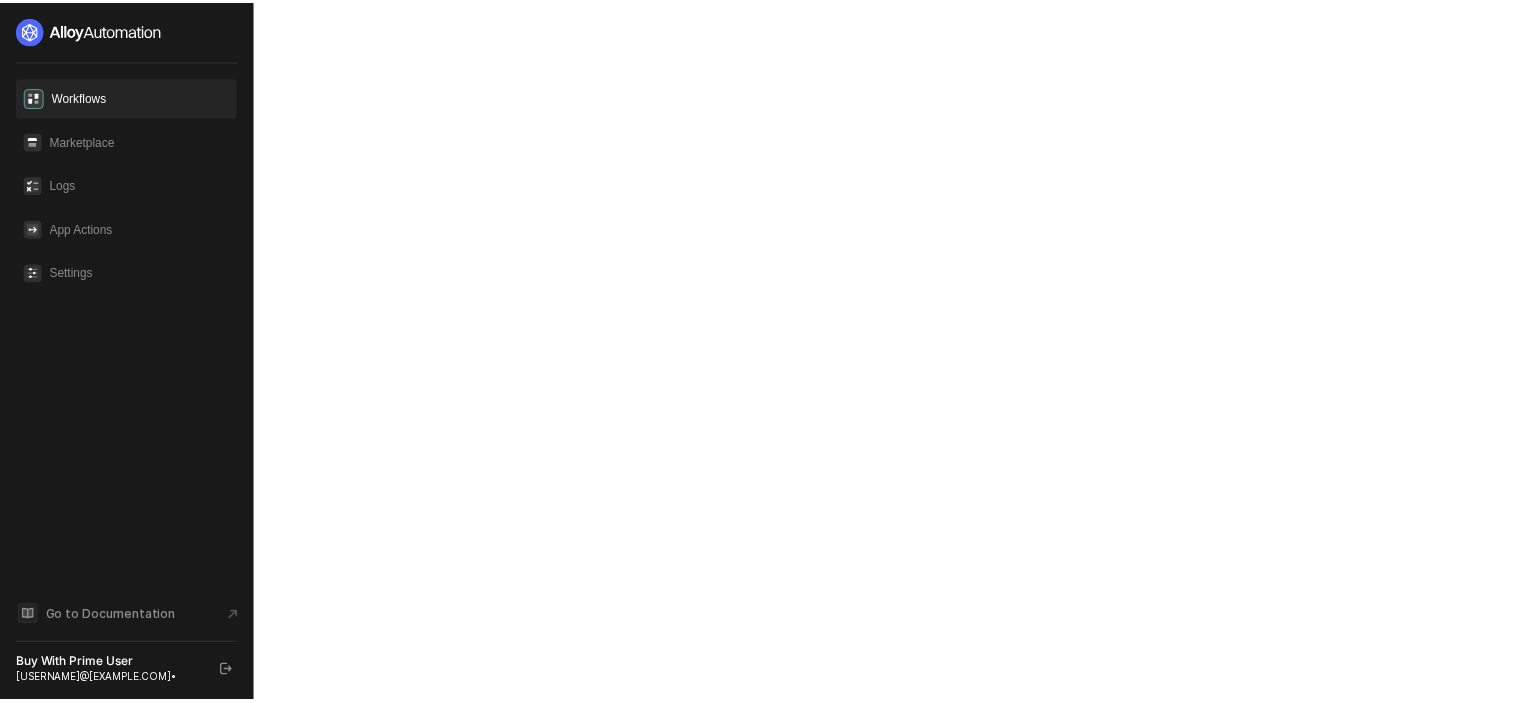 scroll, scrollTop: 0, scrollLeft: 0, axis: both 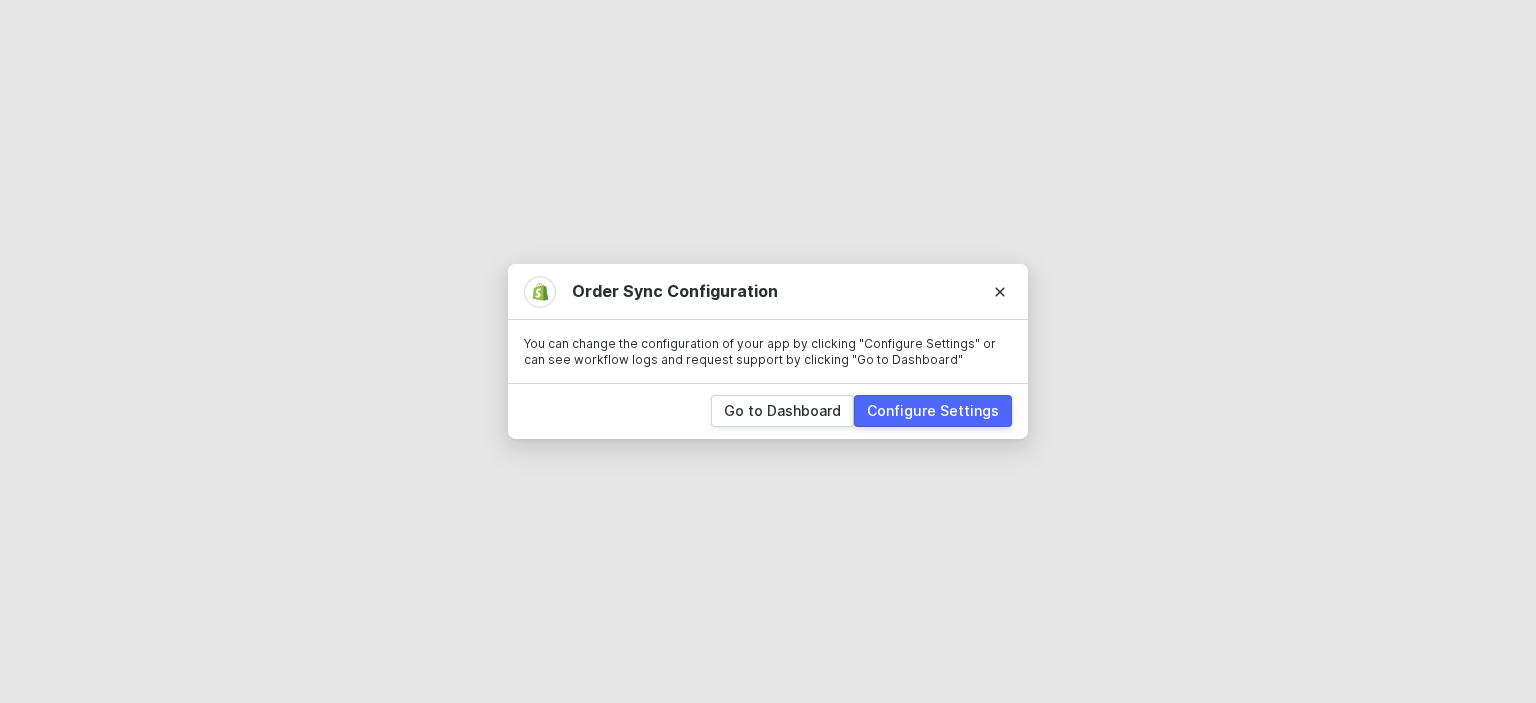 click on "Configure Settings" at bounding box center (933, 411) 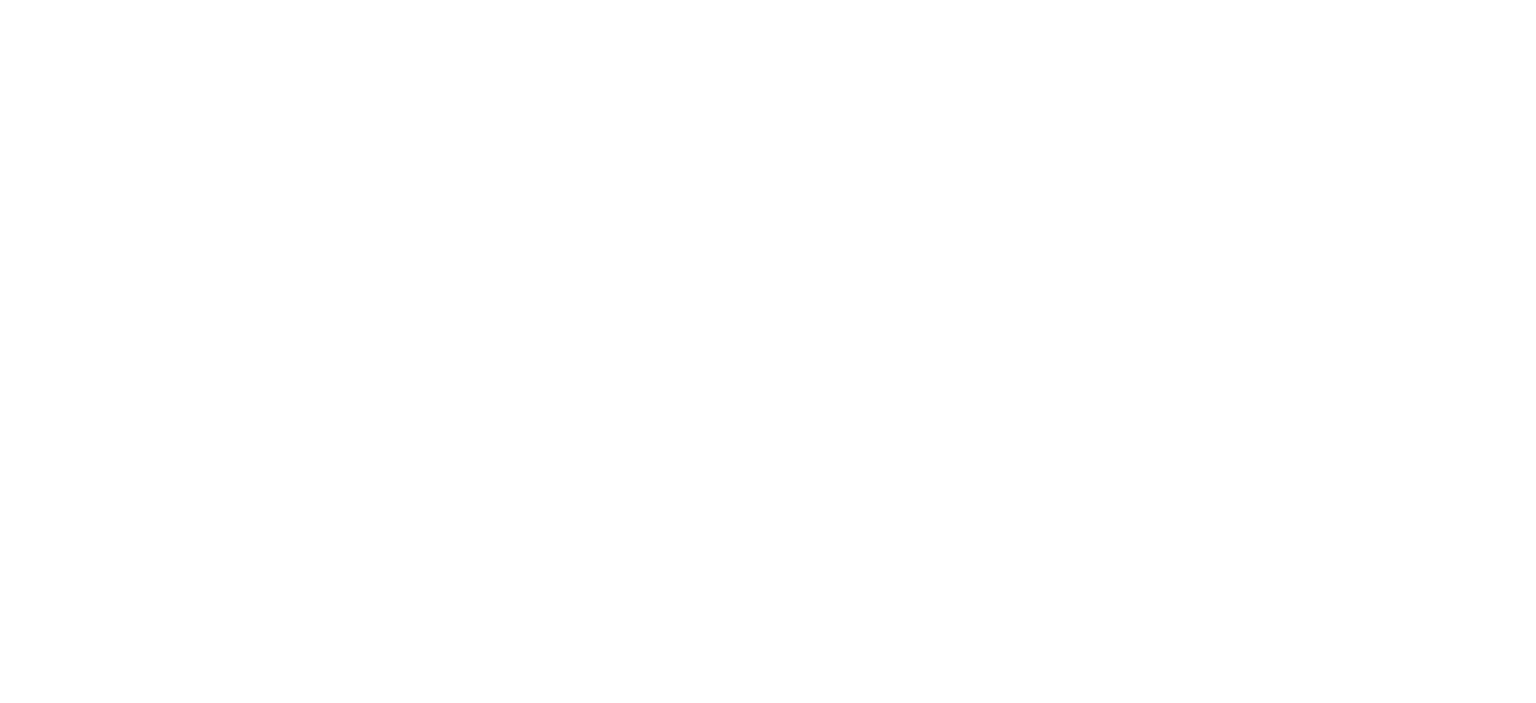 scroll, scrollTop: 0, scrollLeft: 0, axis: both 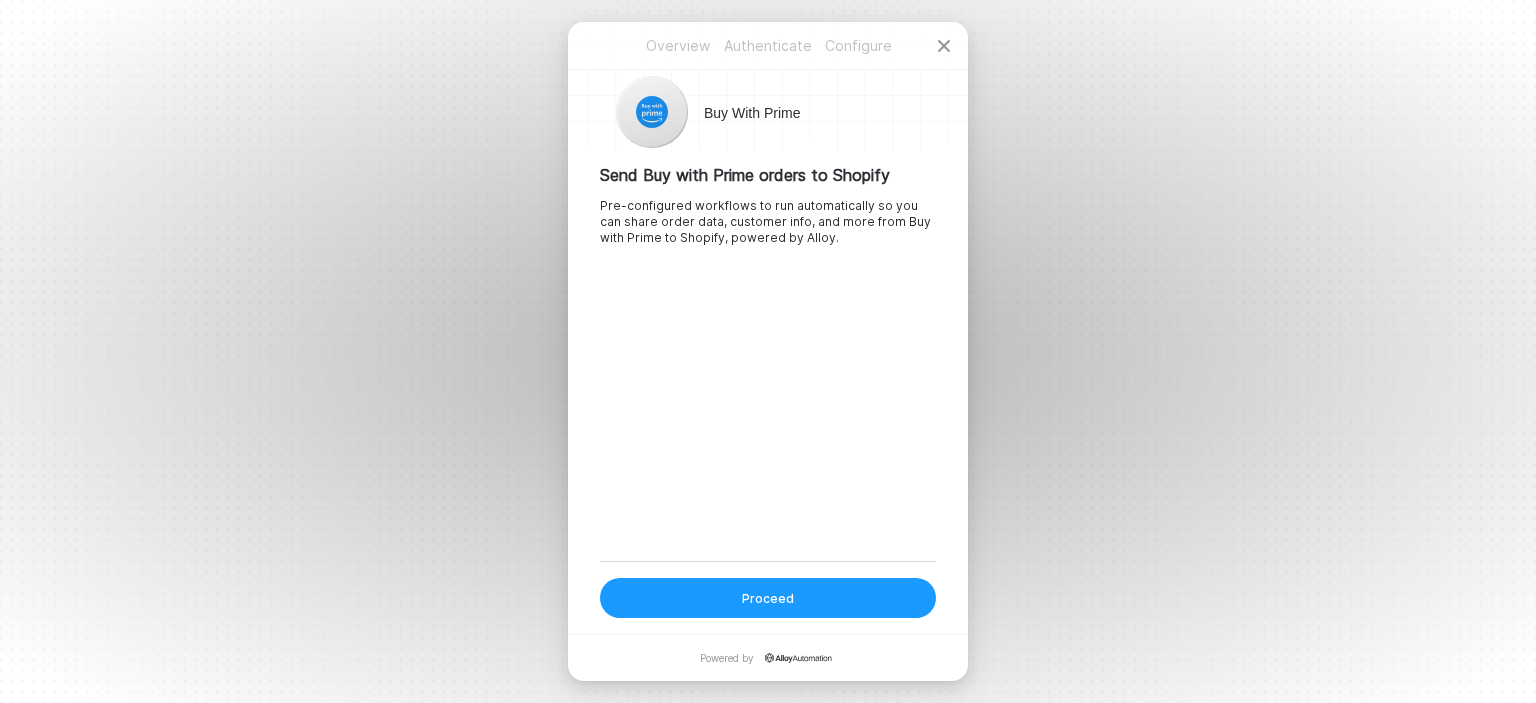 click on "Proceed" at bounding box center [768, 598] 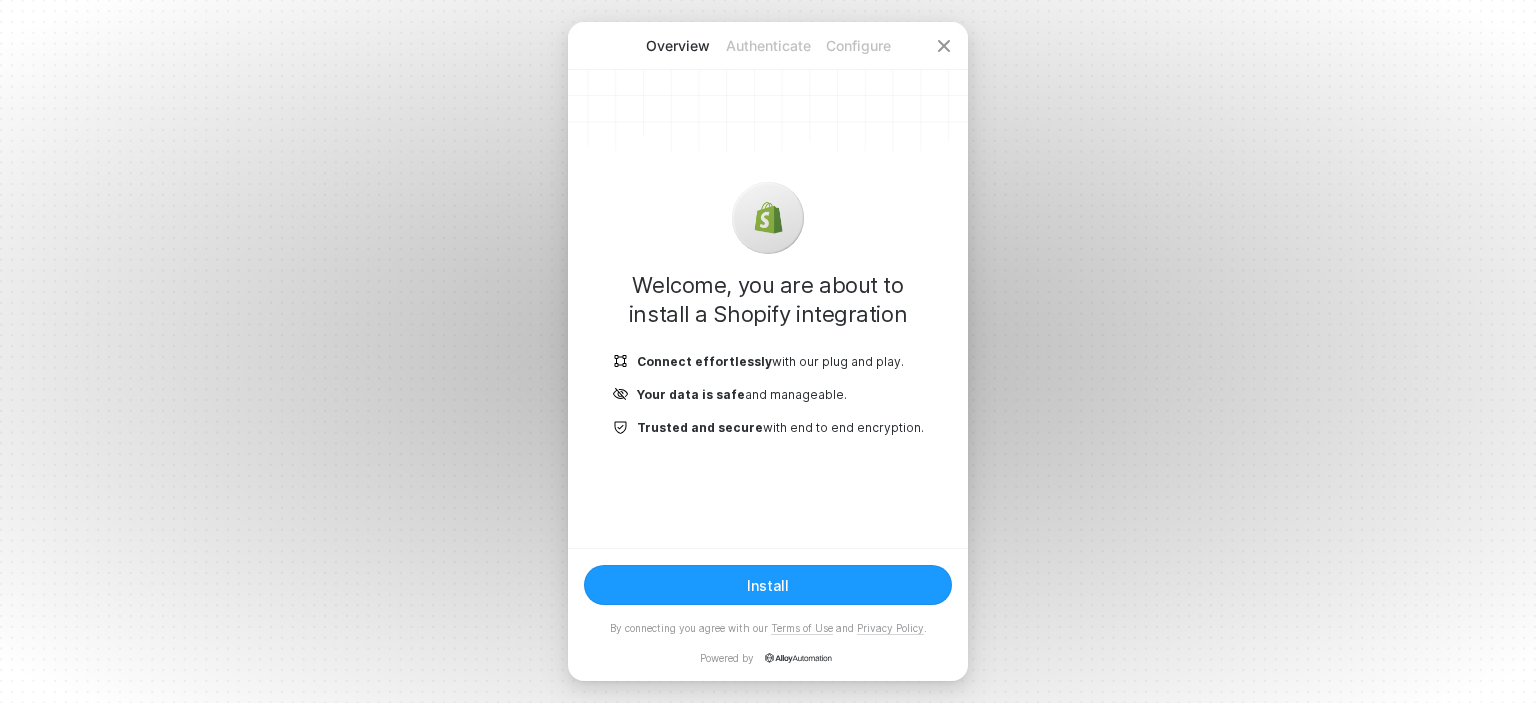 click on "Install" at bounding box center (768, 585) 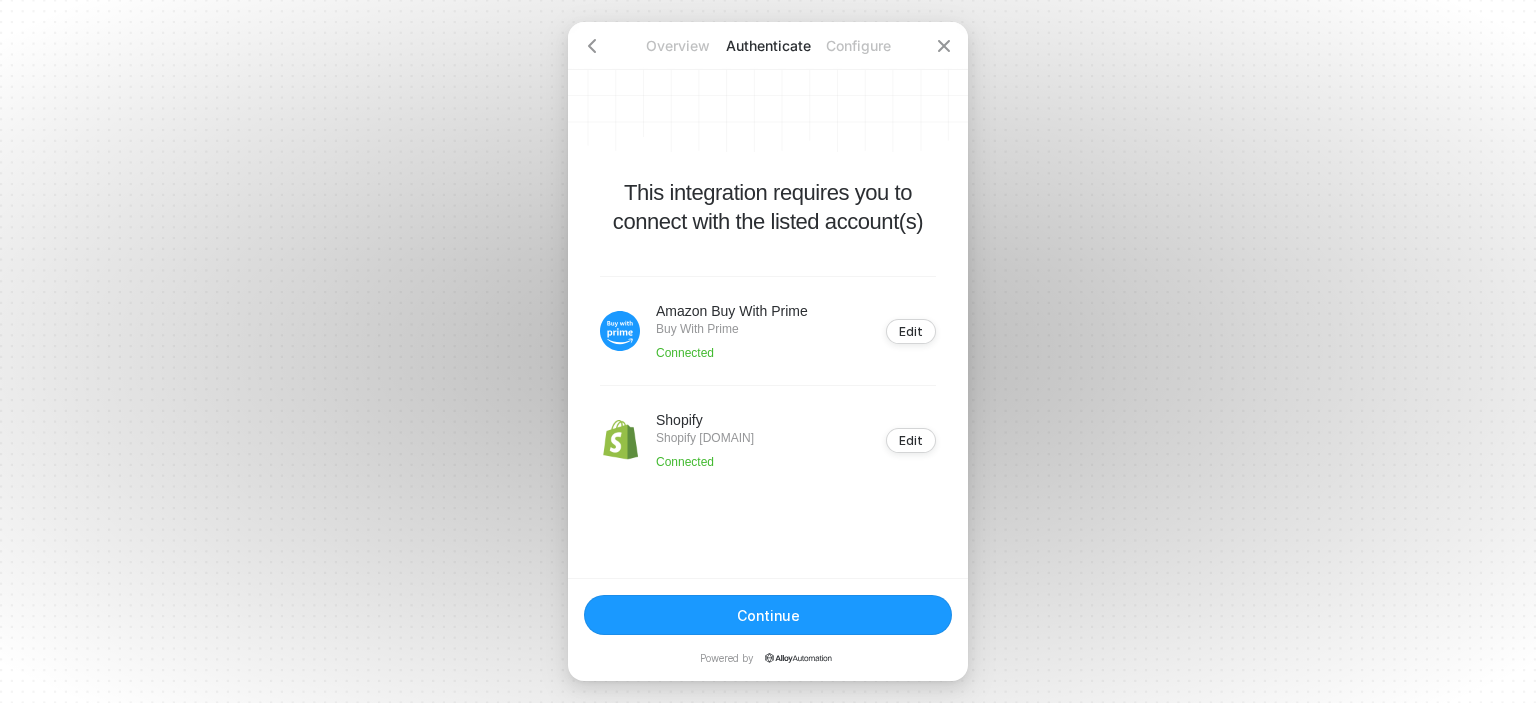 click on "Continue" at bounding box center [768, 615] 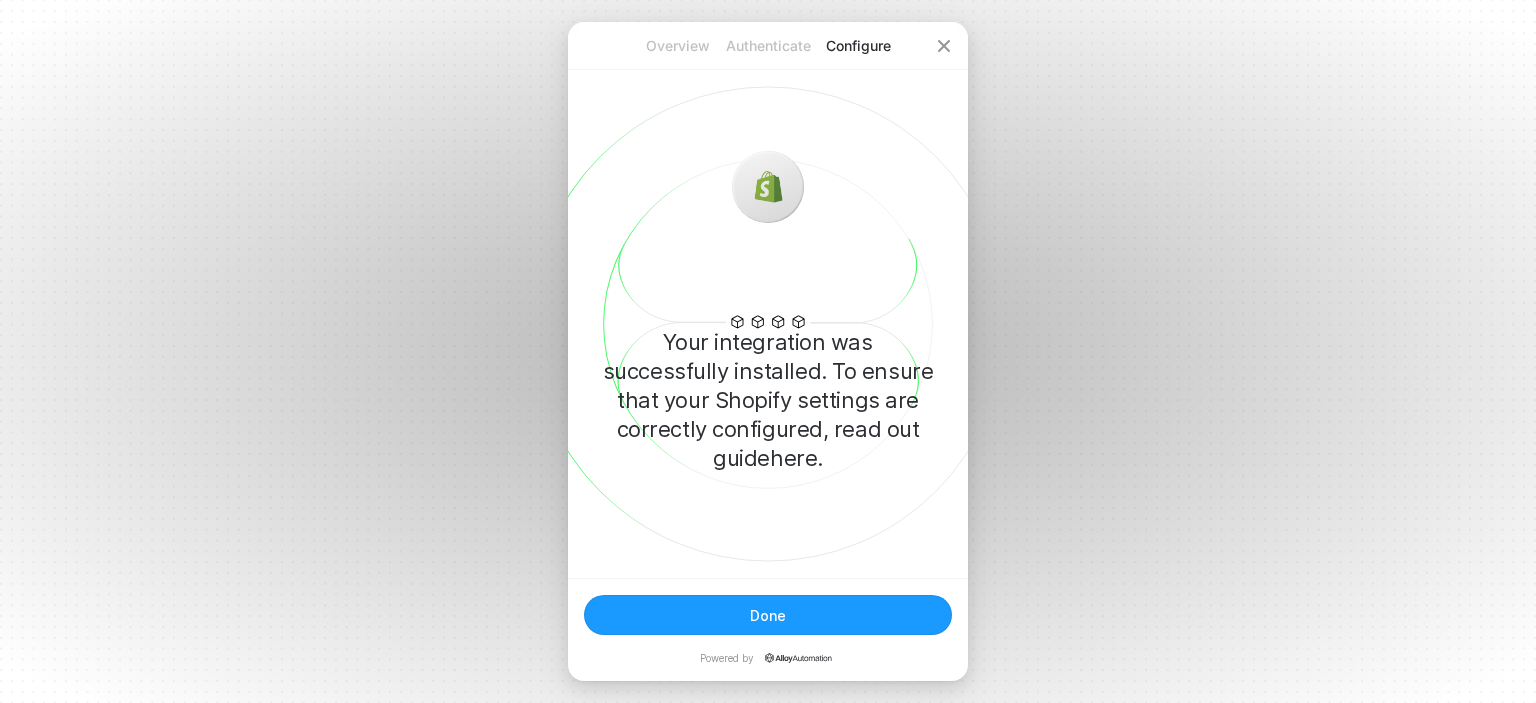 click on "Done" at bounding box center (768, 615) 